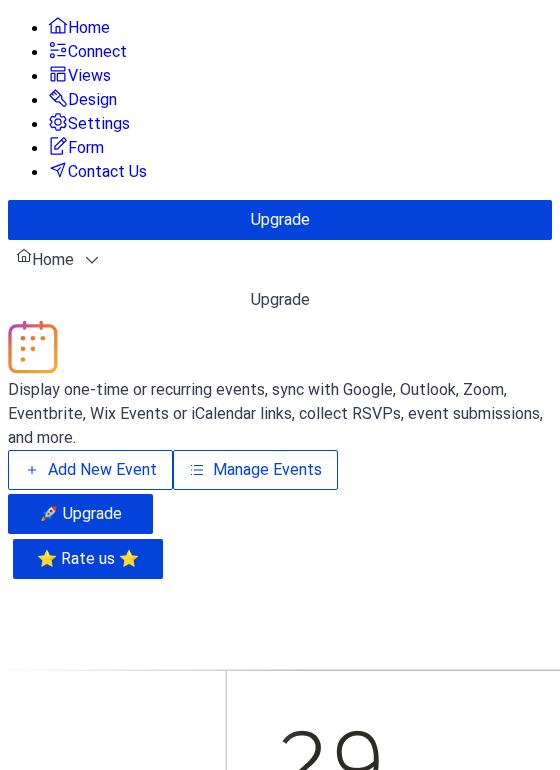 scroll, scrollTop: 0, scrollLeft: 0, axis: both 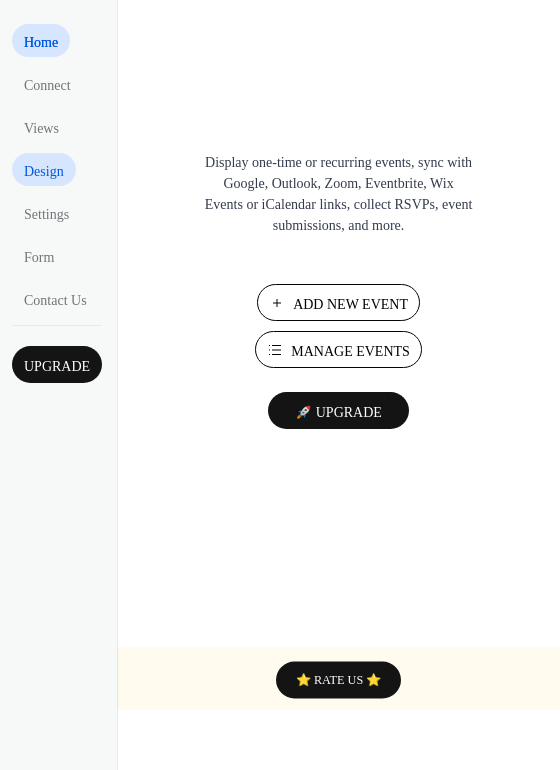 click on "Design" at bounding box center (44, 171) 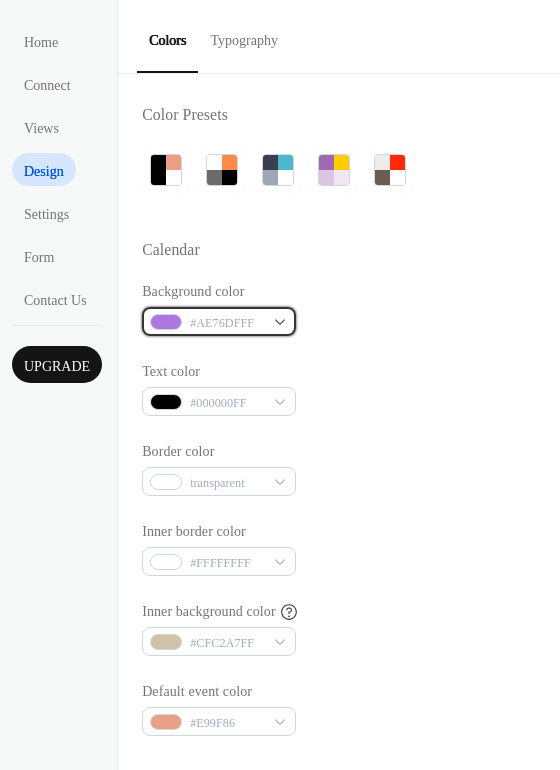 click on "#AE76DFFF" at bounding box center (221, 321) 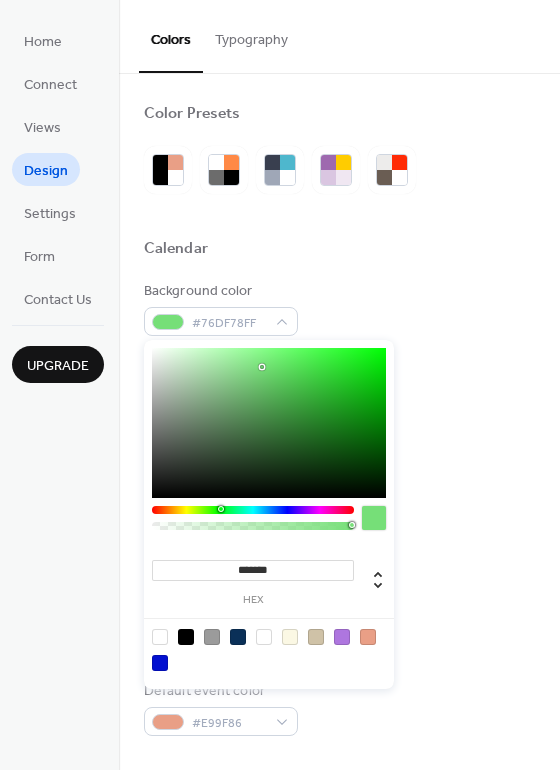 drag, startPoint x: 302, startPoint y: 510, endPoint x: 220, endPoint y: 510, distance: 82 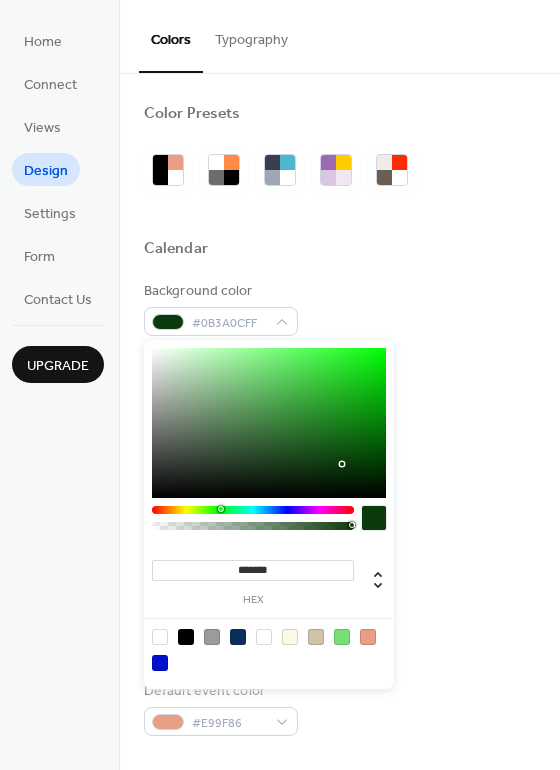 type on "*******" 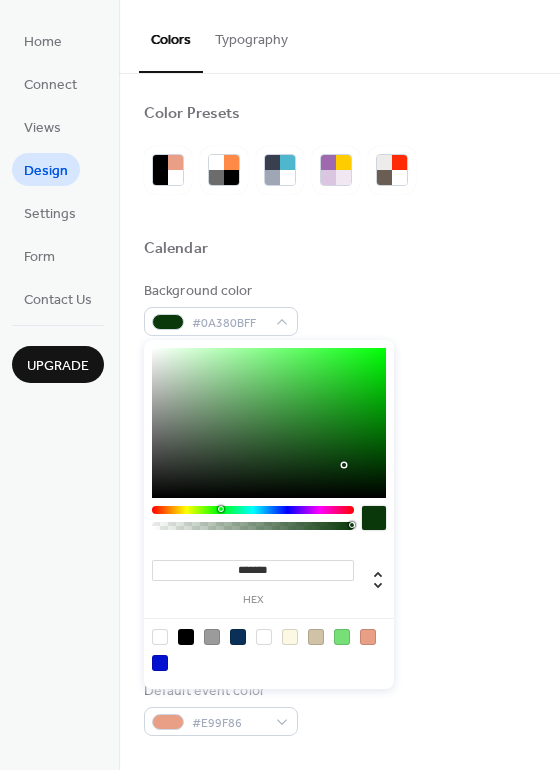 drag, startPoint x: 227, startPoint y: 403, endPoint x: 344, endPoint y: 465, distance: 132.41223 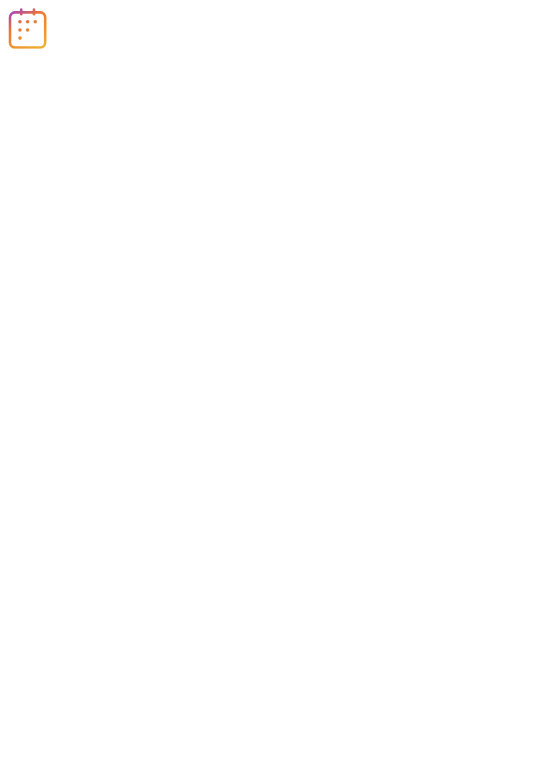 scroll, scrollTop: 0, scrollLeft: 0, axis: both 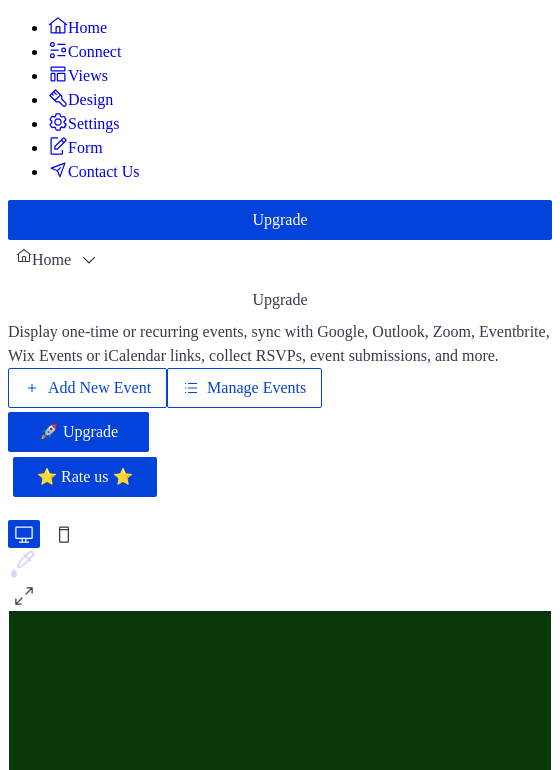 click on "Design" at bounding box center [90, 100] 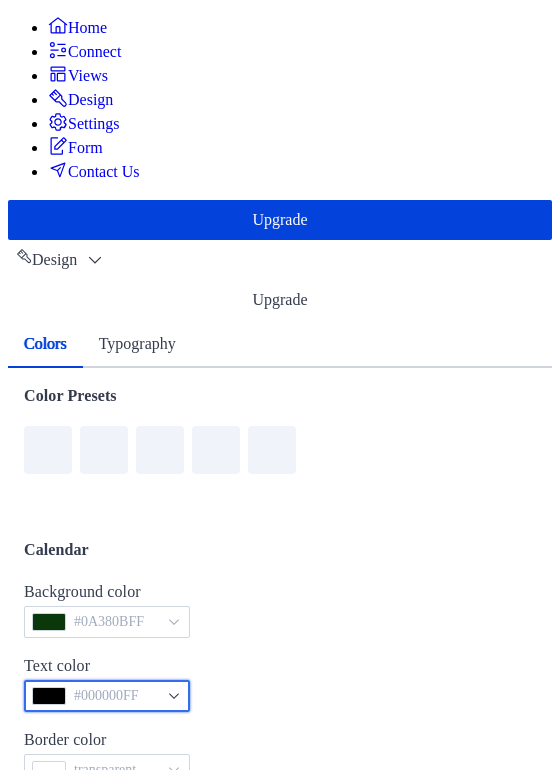 click on "#000000FF" at bounding box center [107, 696] 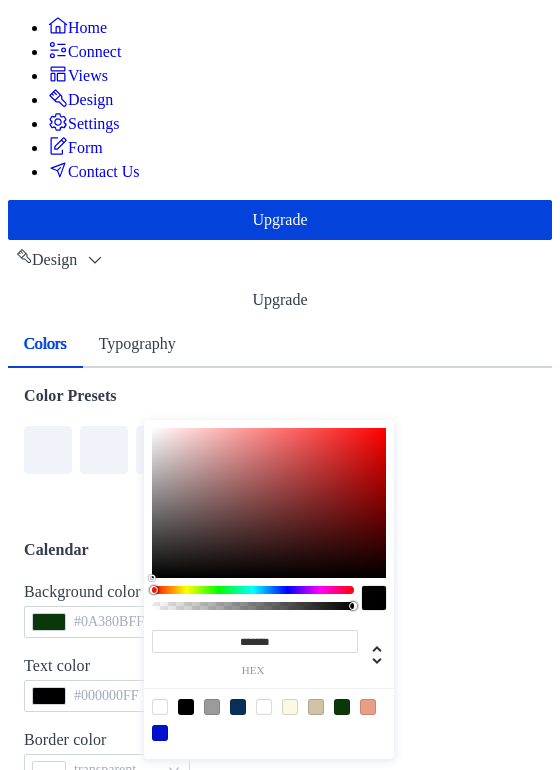 drag, startPoint x: 346, startPoint y: 599, endPoint x: 185, endPoint y: 609, distance: 161.31026 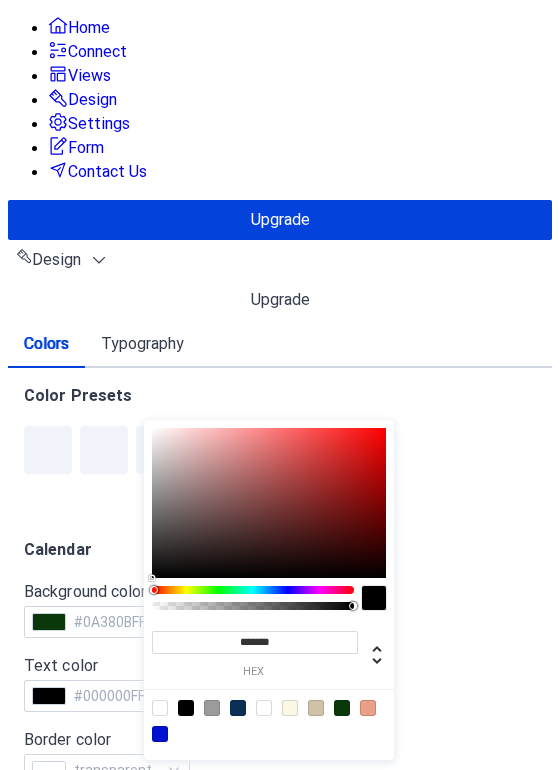 type on "*" 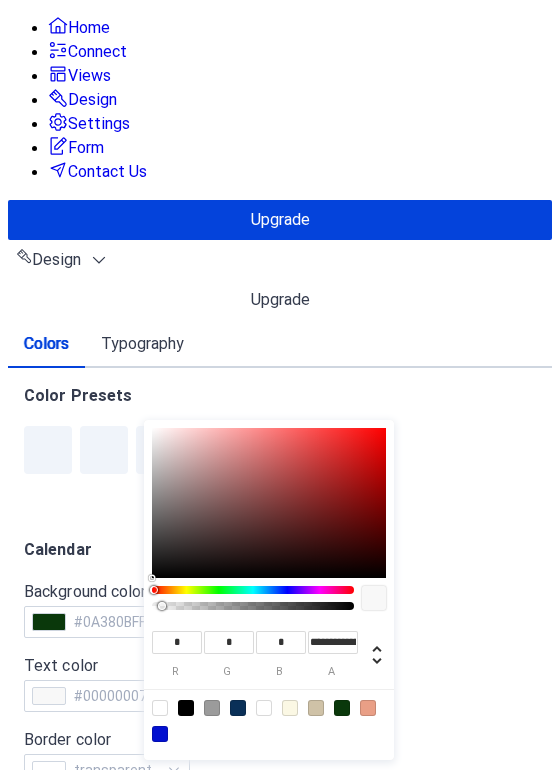 type on "*" 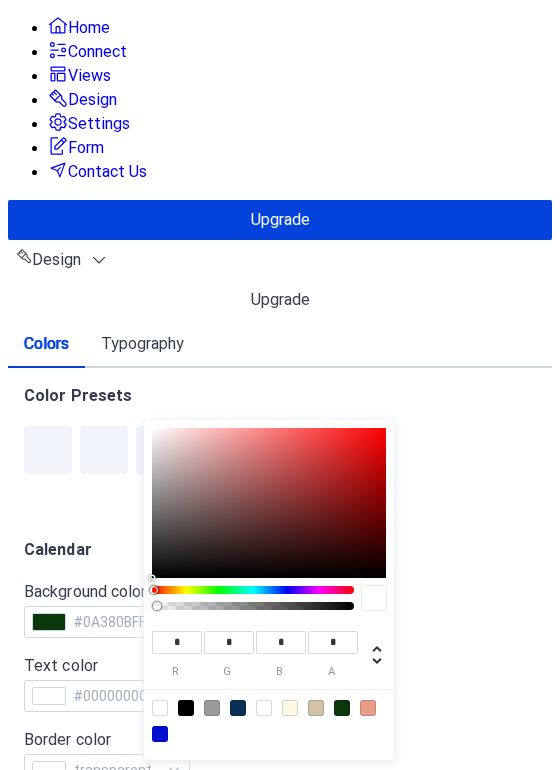 drag, startPoint x: 355, startPoint y: 604, endPoint x: 147, endPoint y: 606, distance: 208.00961 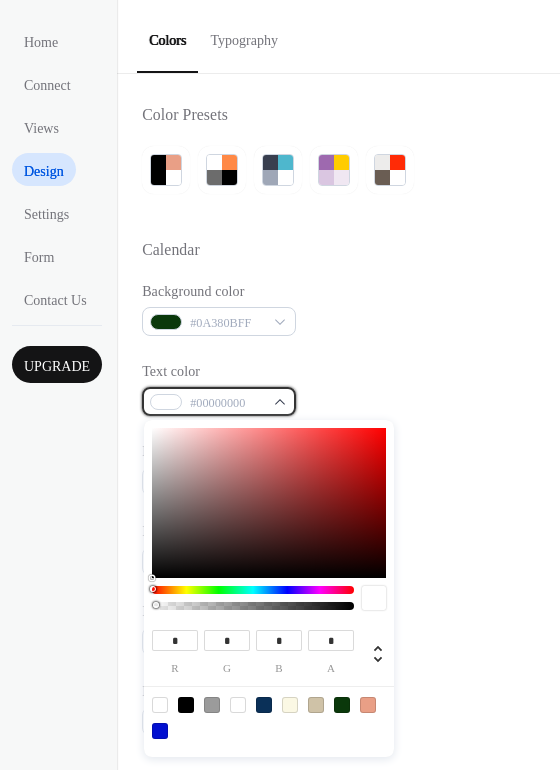click at bounding box center (166, 402) 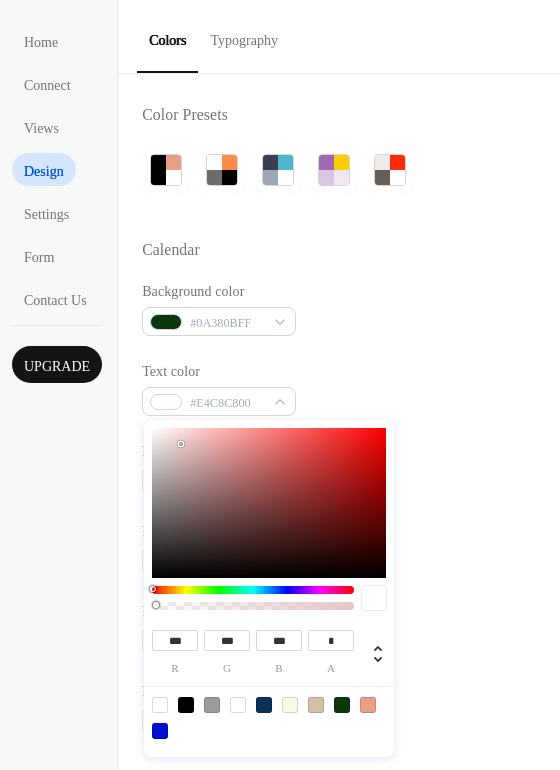 type on "***" 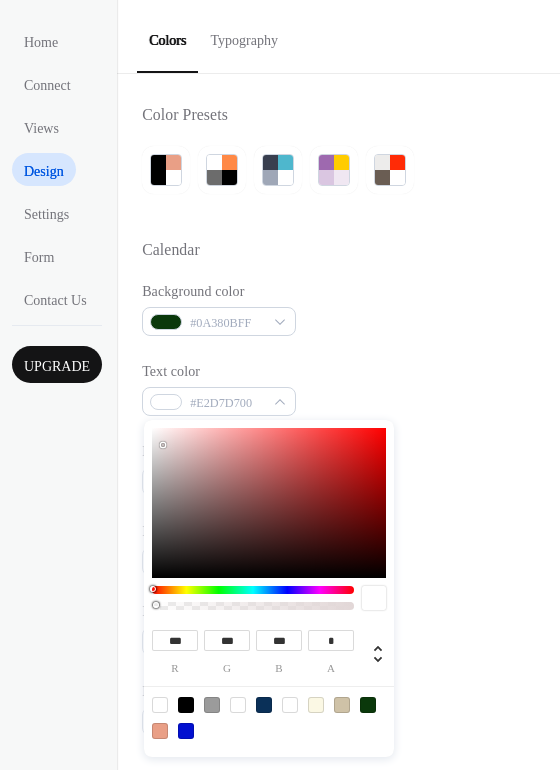 type on "***" 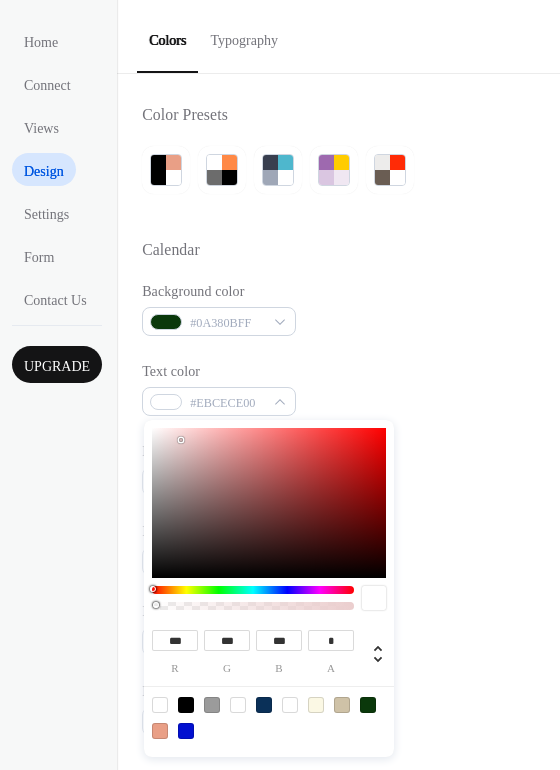 type on "***" 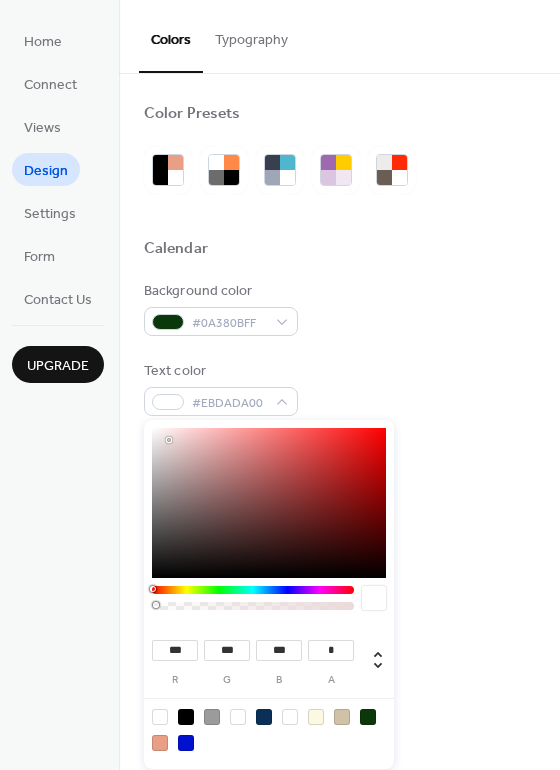 type on "***" 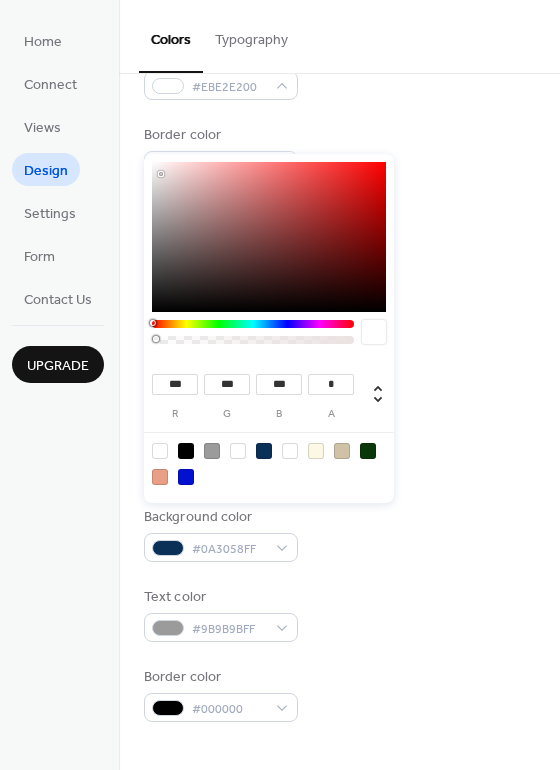 scroll, scrollTop: 196, scrollLeft: 0, axis: vertical 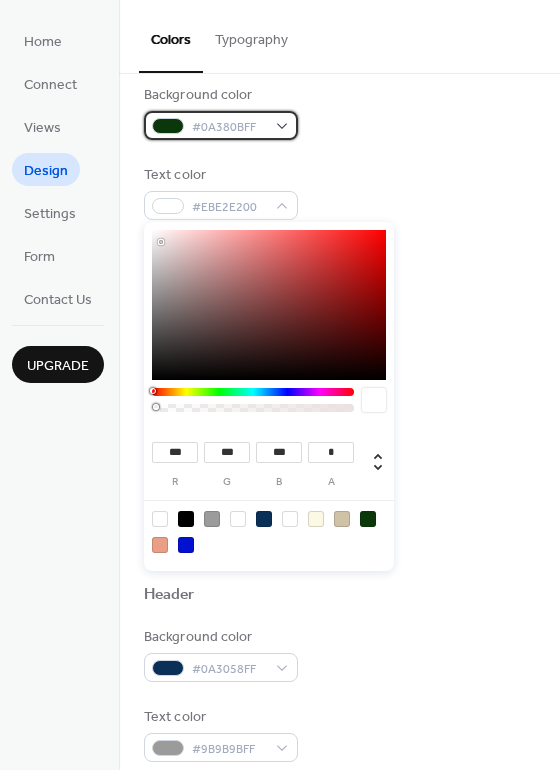 click on "#0A380BFF" at bounding box center [221, 125] 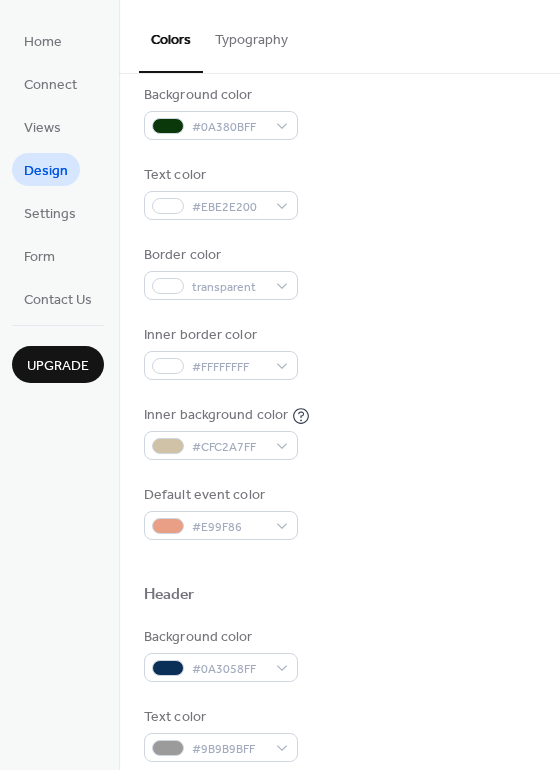 click on "Inner background color #CFC2A7FF" at bounding box center [339, 432] 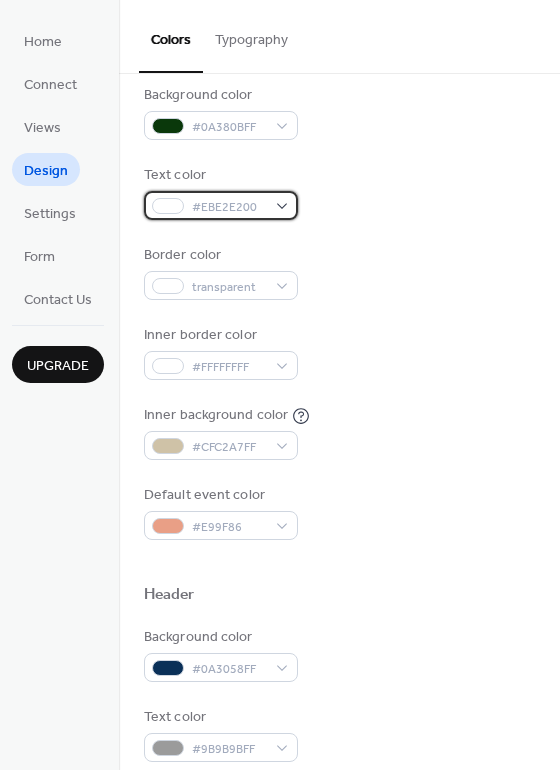 click on "#EBE2E200" at bounding box center (221, 205) 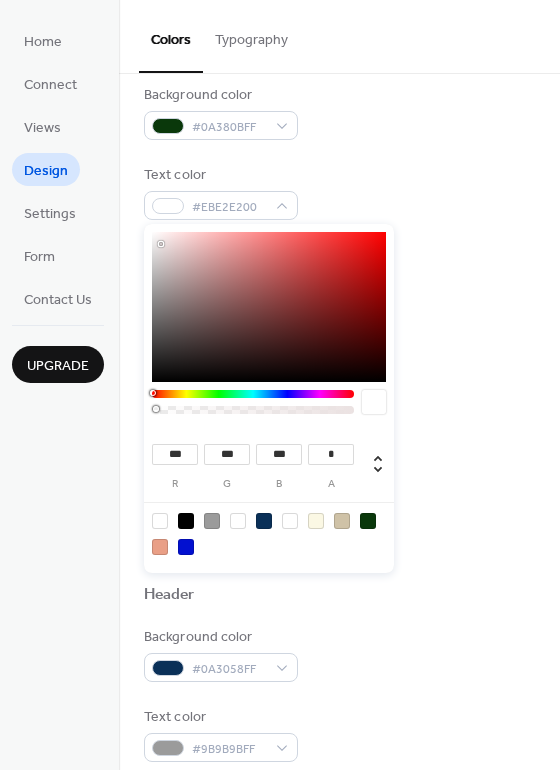 click at bounding box center (160, 521) 